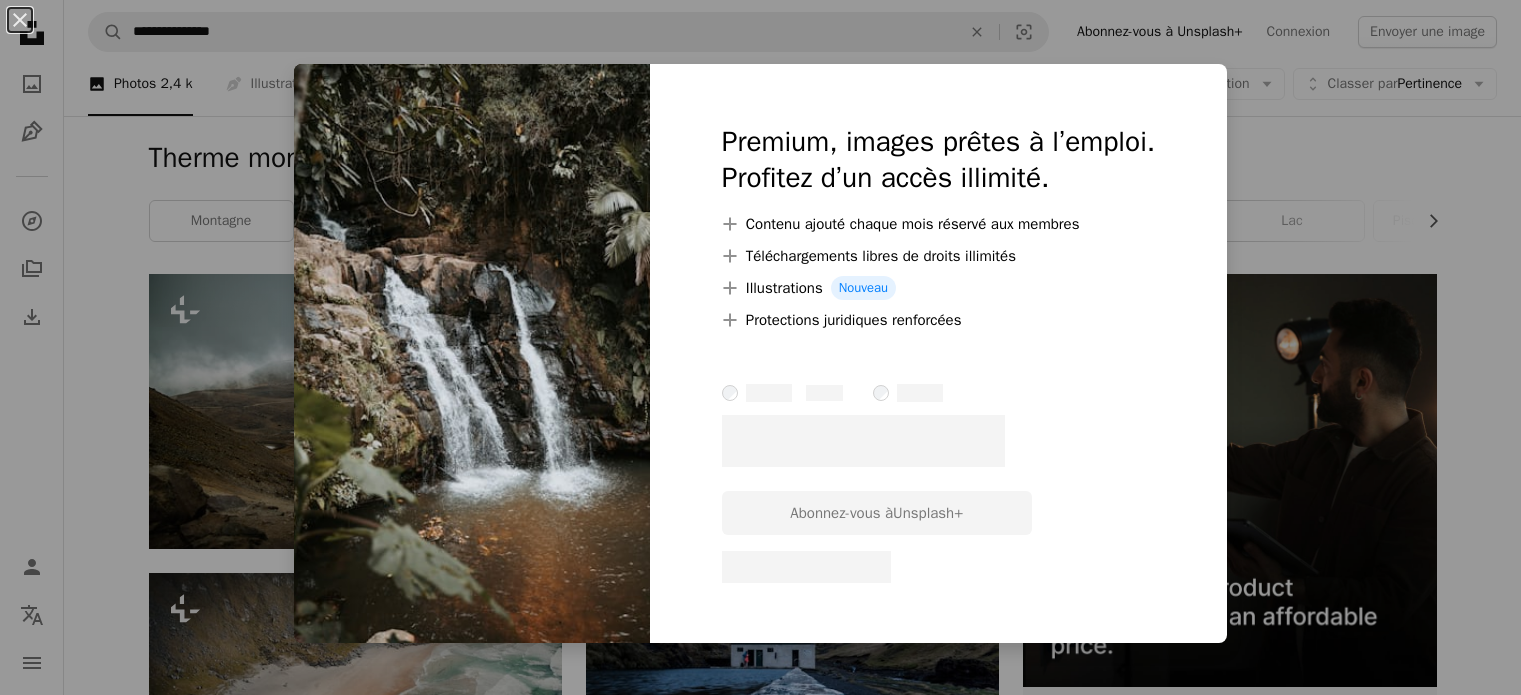 scroll, scrollTop: 2424, scrollLeft: 0, axis: vertical 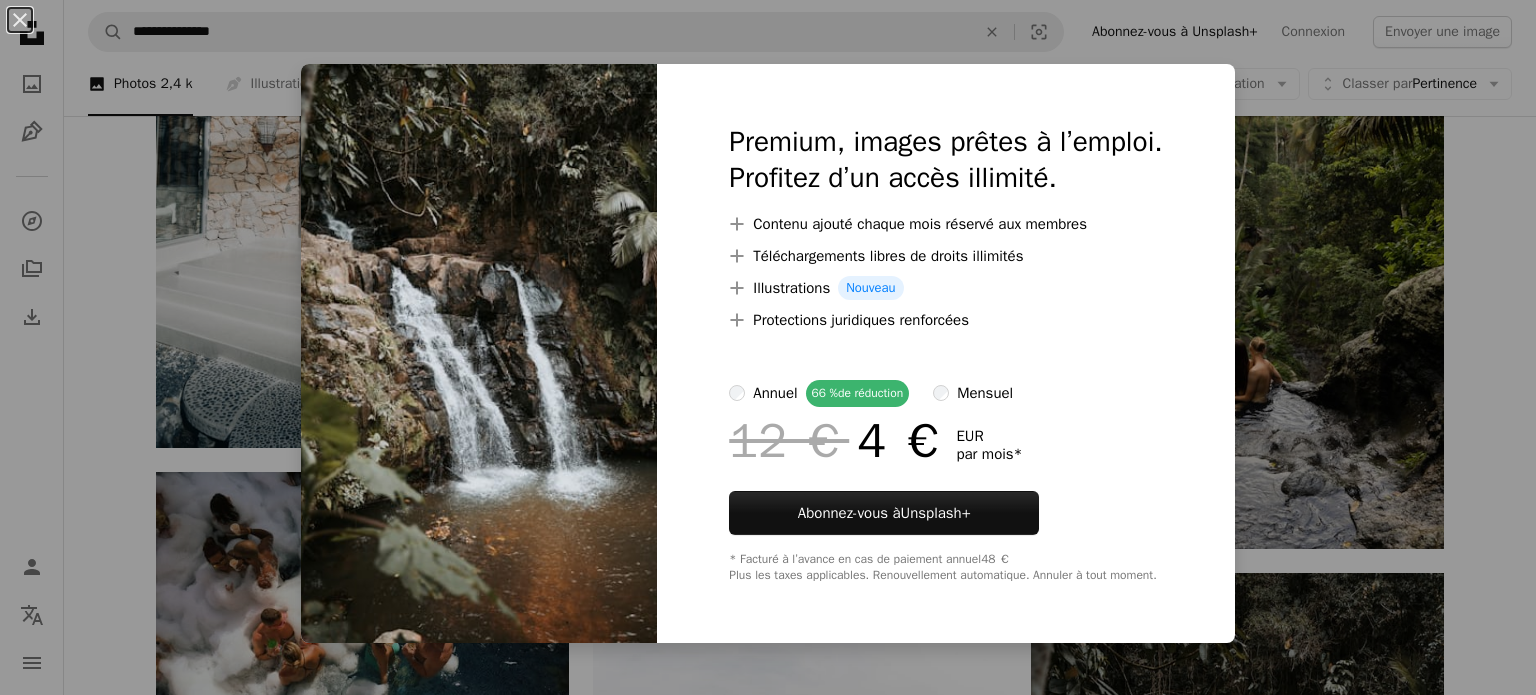 click on "An X shape Premium, images prêtes à l’emploi. Profitez d’un accès illimité. A plus sign Contenu ajouté chaque mois réservé aux membres A plus sign Téléchargements libres de droits illimités A plus sign Illustrations  Nouveau A plus sign Protections juridiques renforcées annuel 66 %  de réduction mensuel 12 €   4 € EUR par mois * Abonnez-vous à  Unsplash+ * Facturé à l’avance en cas de paiement annuel  48 € Plus les taxes applicables. Renouvellement automatique. Annuler à tout moment." at bounding box center [768, 347] 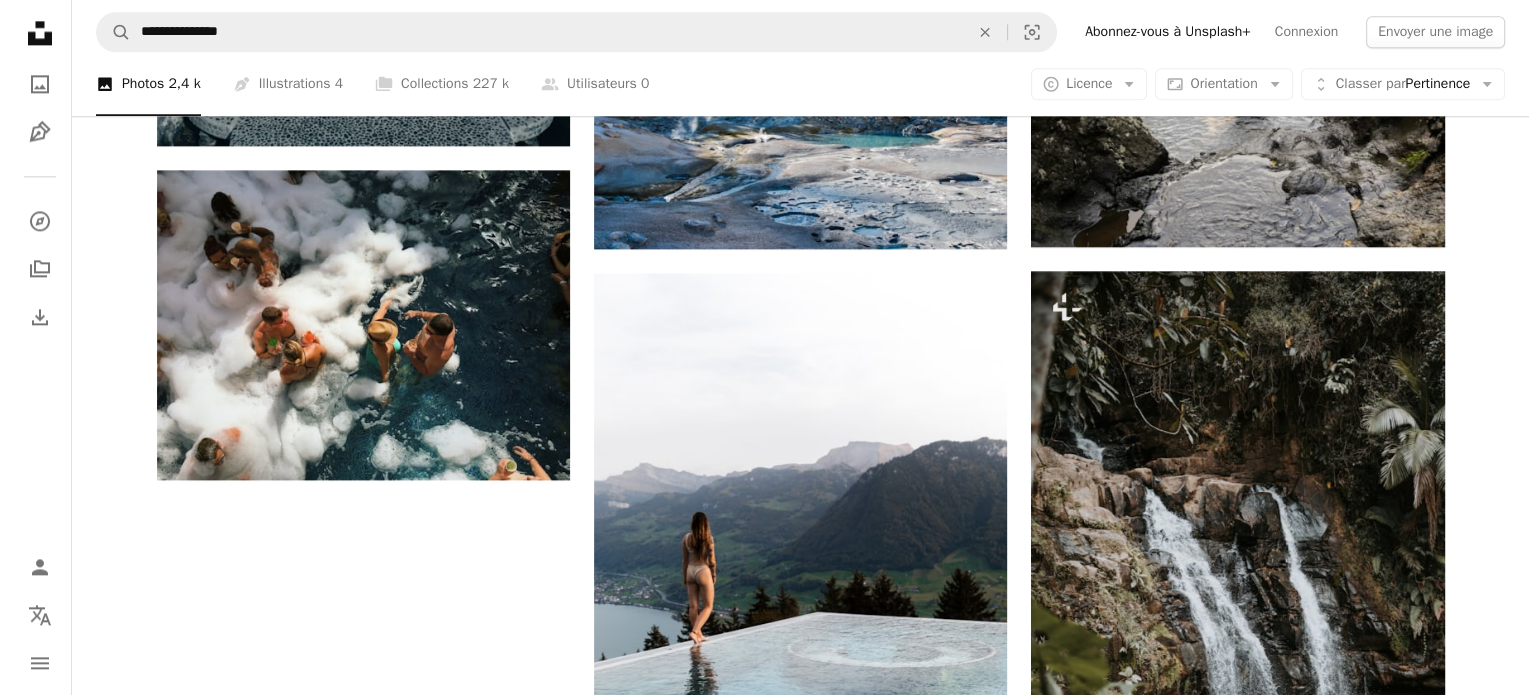 scroll, scrollTop: 2724, scrollLeft: 0, axis: vertical 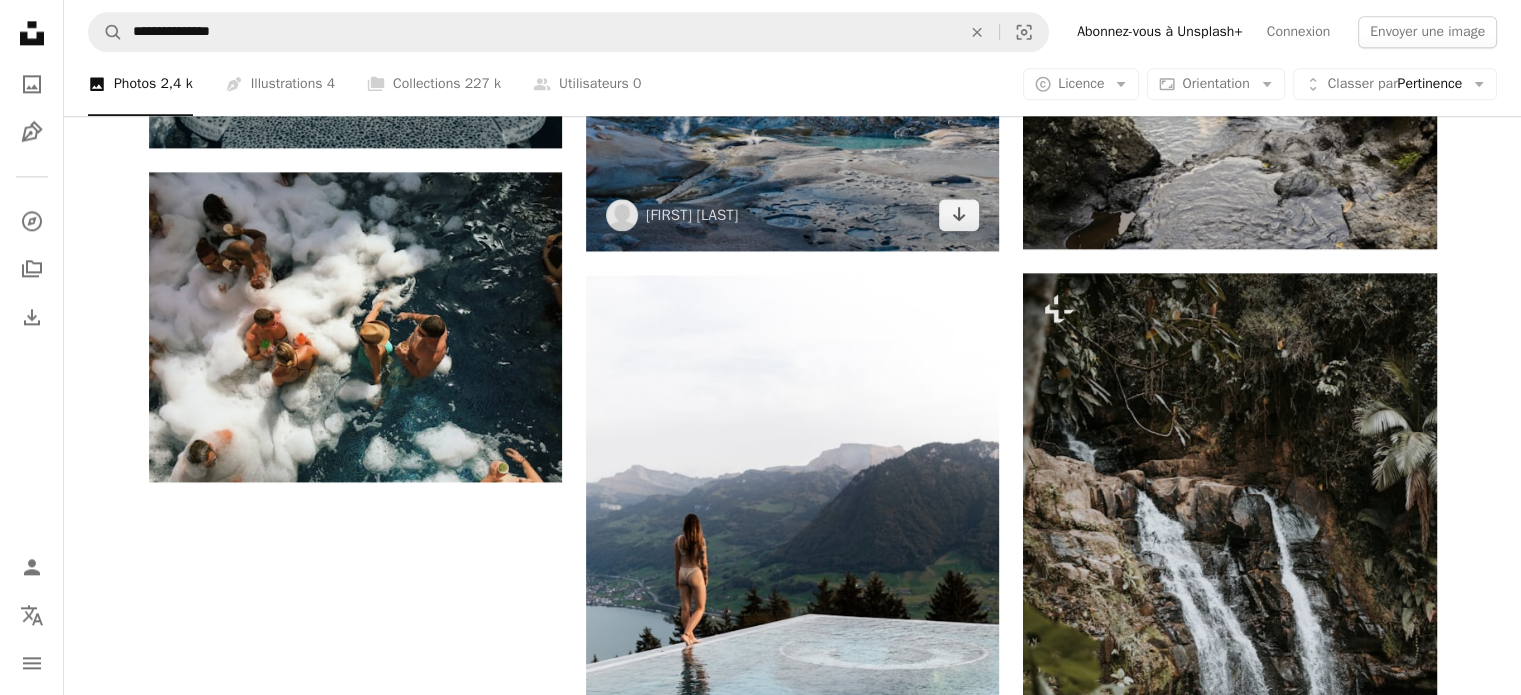 click at bounding box center (792, 112) 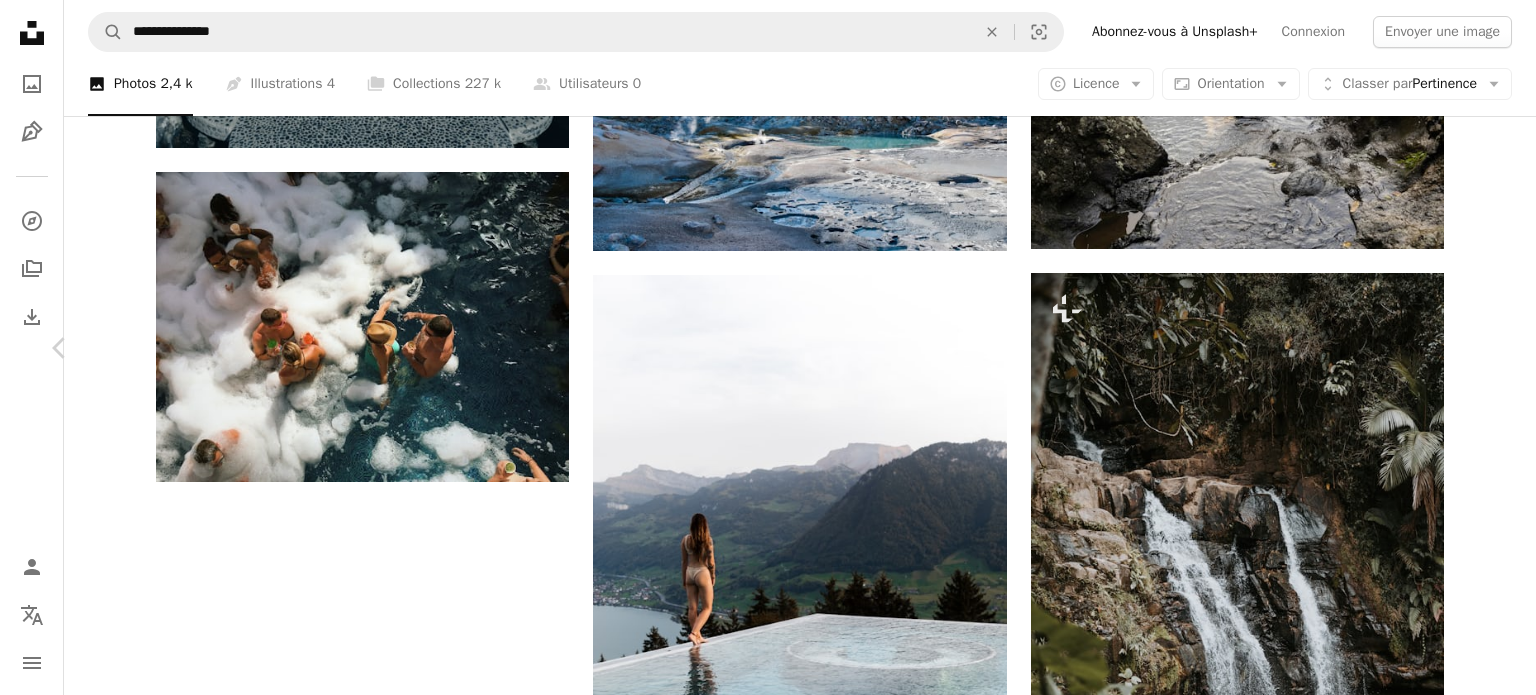 click on "Chevron right" at bounding box center [1476, 348] 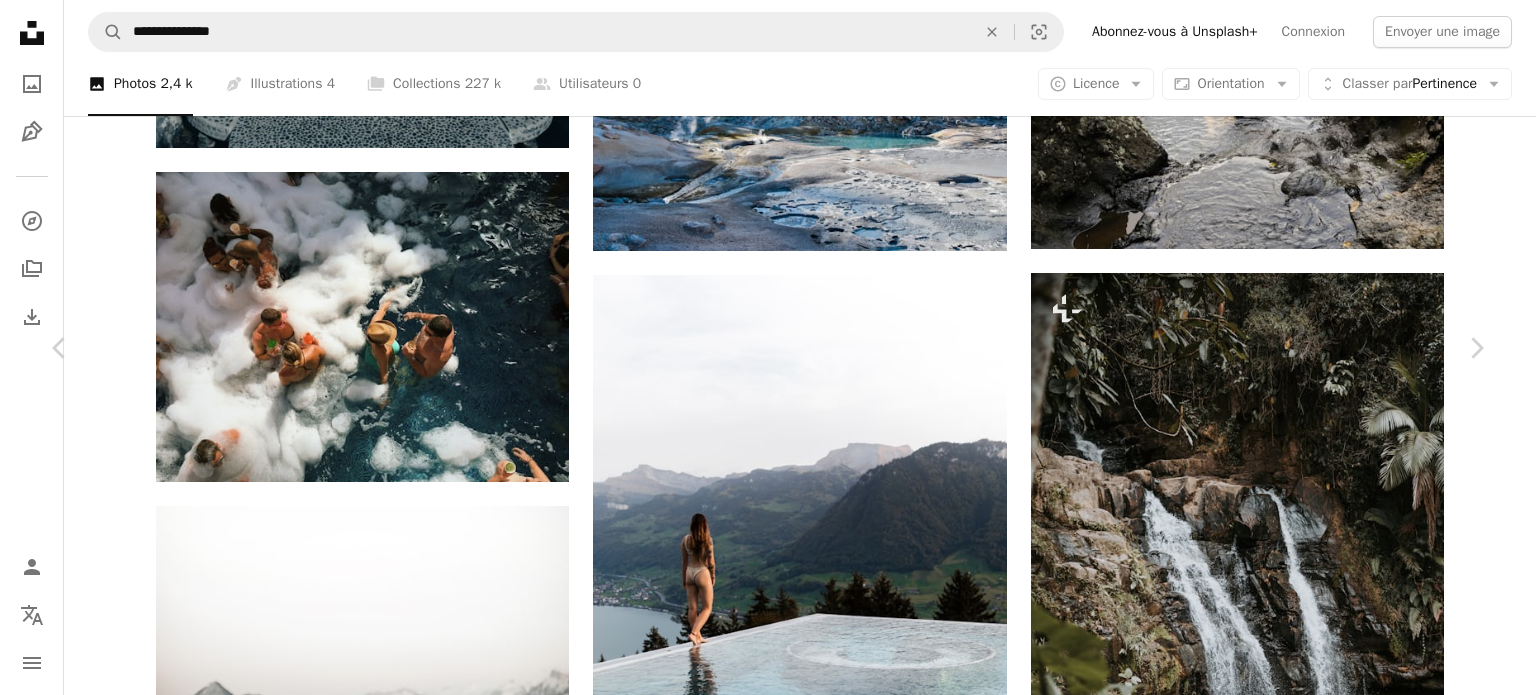 click on "An X shape Chevron left Chevron right Wells Baum wellsbaum A heart A plus sign Modifier l’image   Plus sign for Unsplash+ Télécharger gratuitement Chevron down Zoom in Vues 2 345 141 Téléchargements 9 306 Présentée dans Photos A forward-right arrow Partager Info icon Infos More Actions A map marker [CITY], [STATE], [COUNTRY] Calendar outlined Publiée le  [DAY] [MONTH] [YEAR] Safety Utilisation gratuite sous la  Licence Unsplash plage homme mer couple peau mâle bière mare vague cocktail boire piscine alcool Bulles ondulation buvant écume vacances de printemps sport sportif Images domaine public Parcourez des images premium sur iStock  |  - 20 % avec le code UNSPLASH20 Rendez-vous sur iStock  ↗ Images associées A heart A plus sign [FIRST] [LAST] Disponible à l’embauche A checkmark inside of a circle Arrow pointing down A heart A plus sign [FIRST] [LAST] Disponible à l’embauche A checkmark inside of a circle Arrow pointing down A heart" at bounding box center (768, 5454) 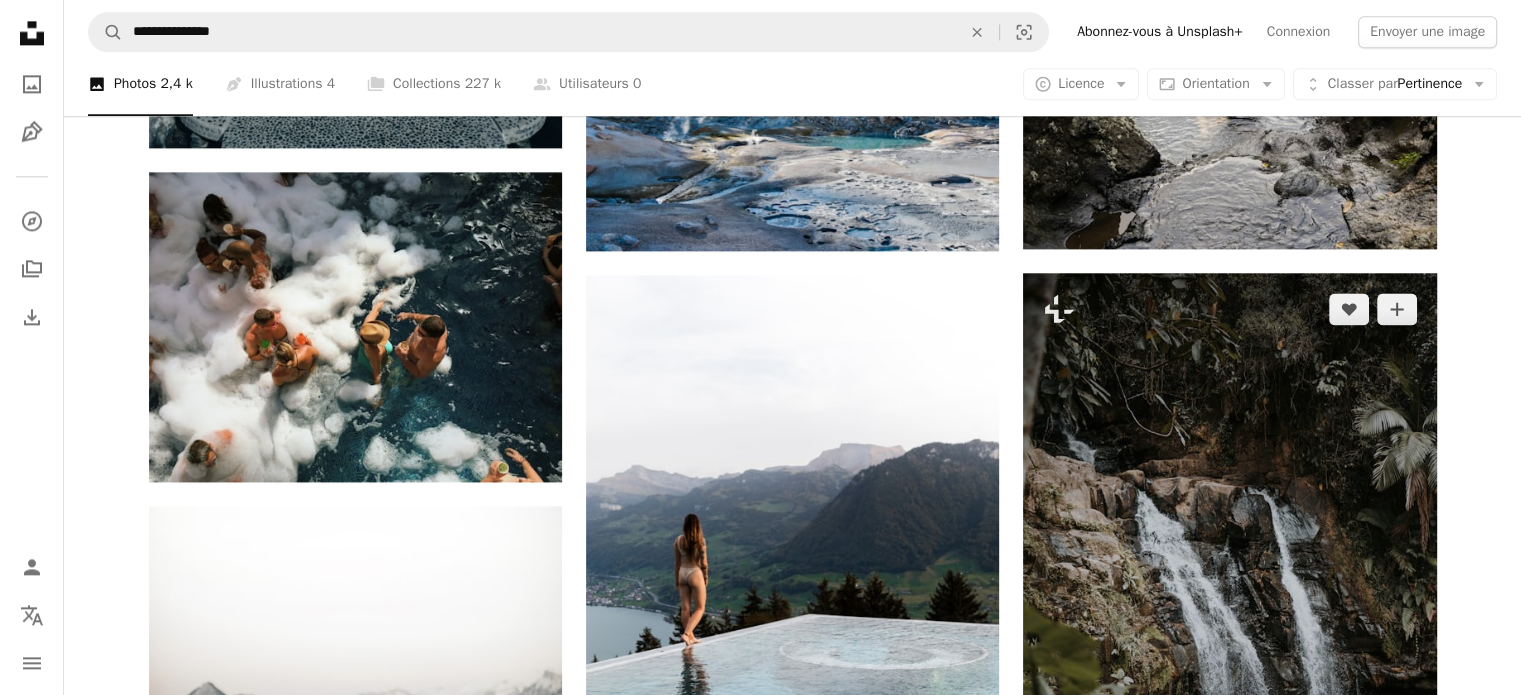 click at bounding box center [1229, 583] 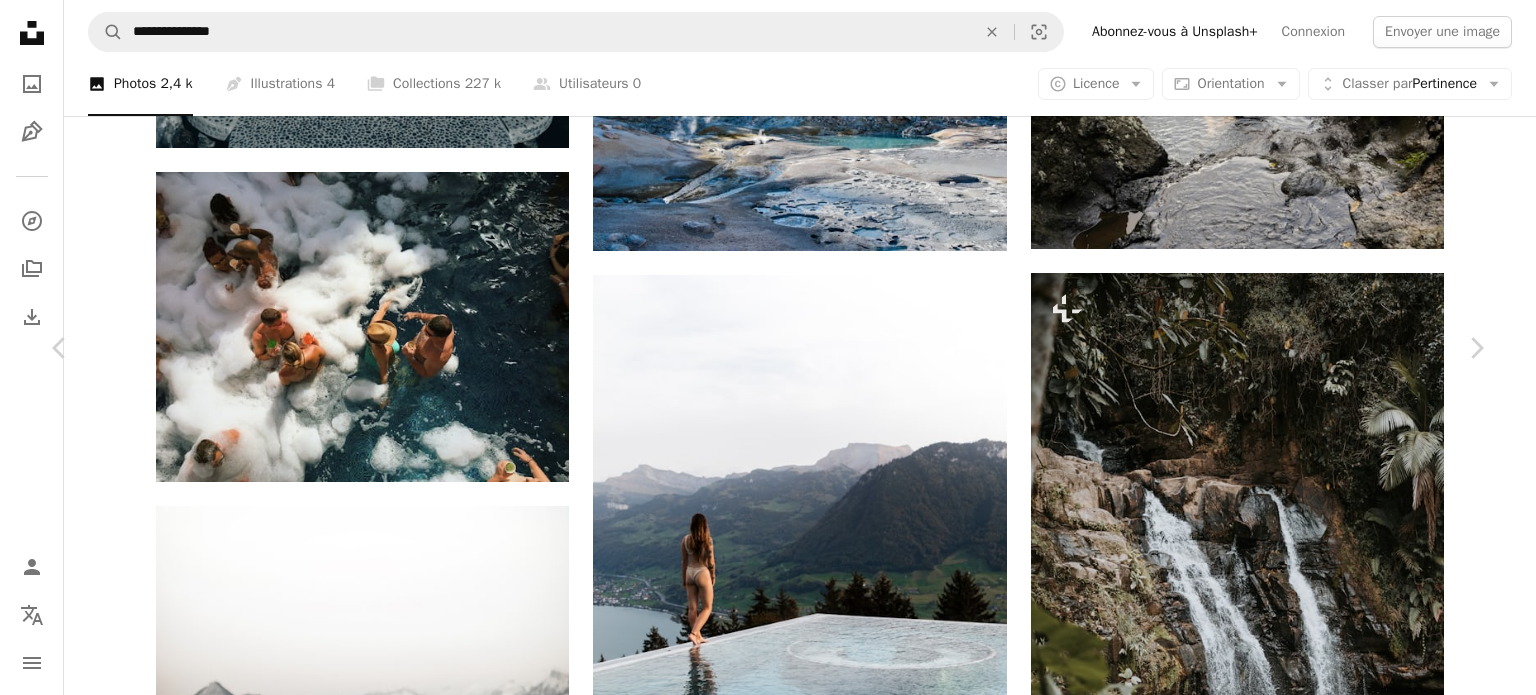 scroll, scrollTop: 1986, scrollLeft: 0, axis: vertical 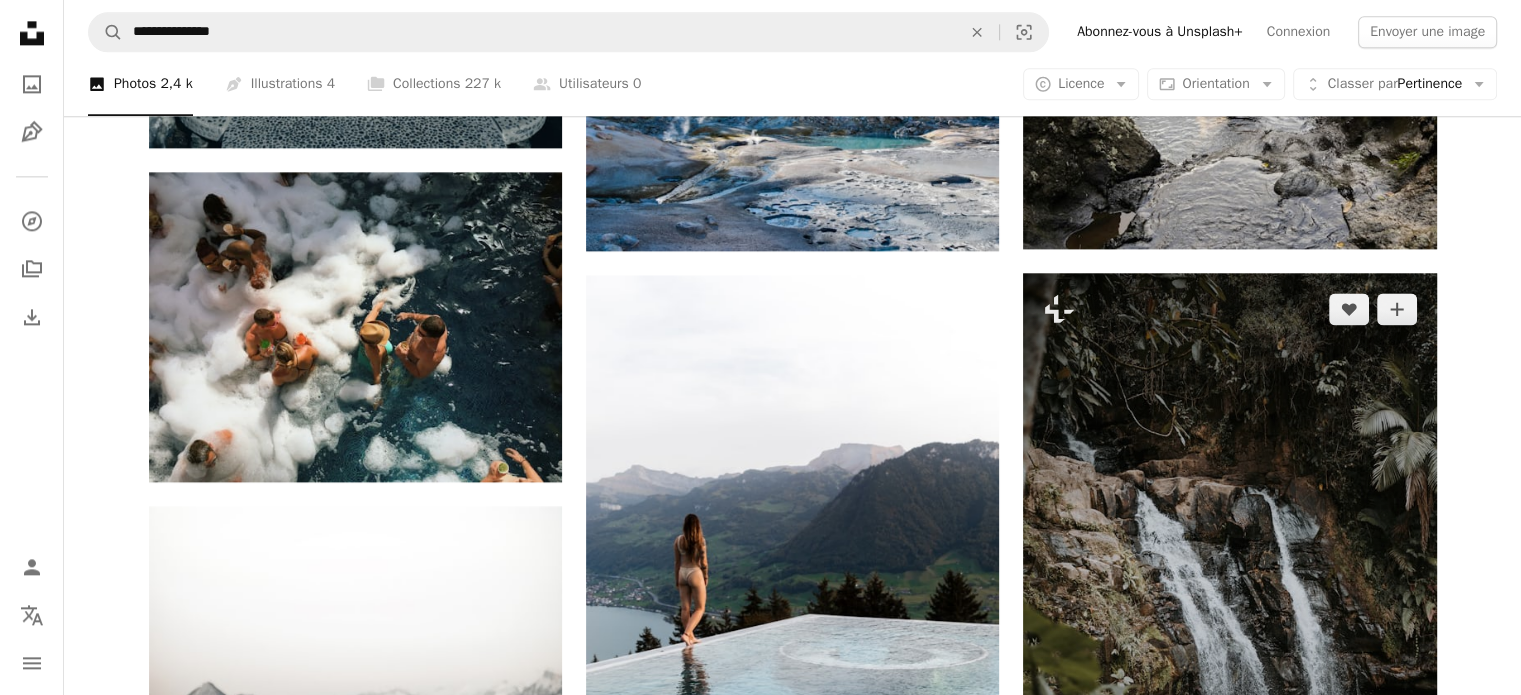 click at bounding box center (1229, 583) 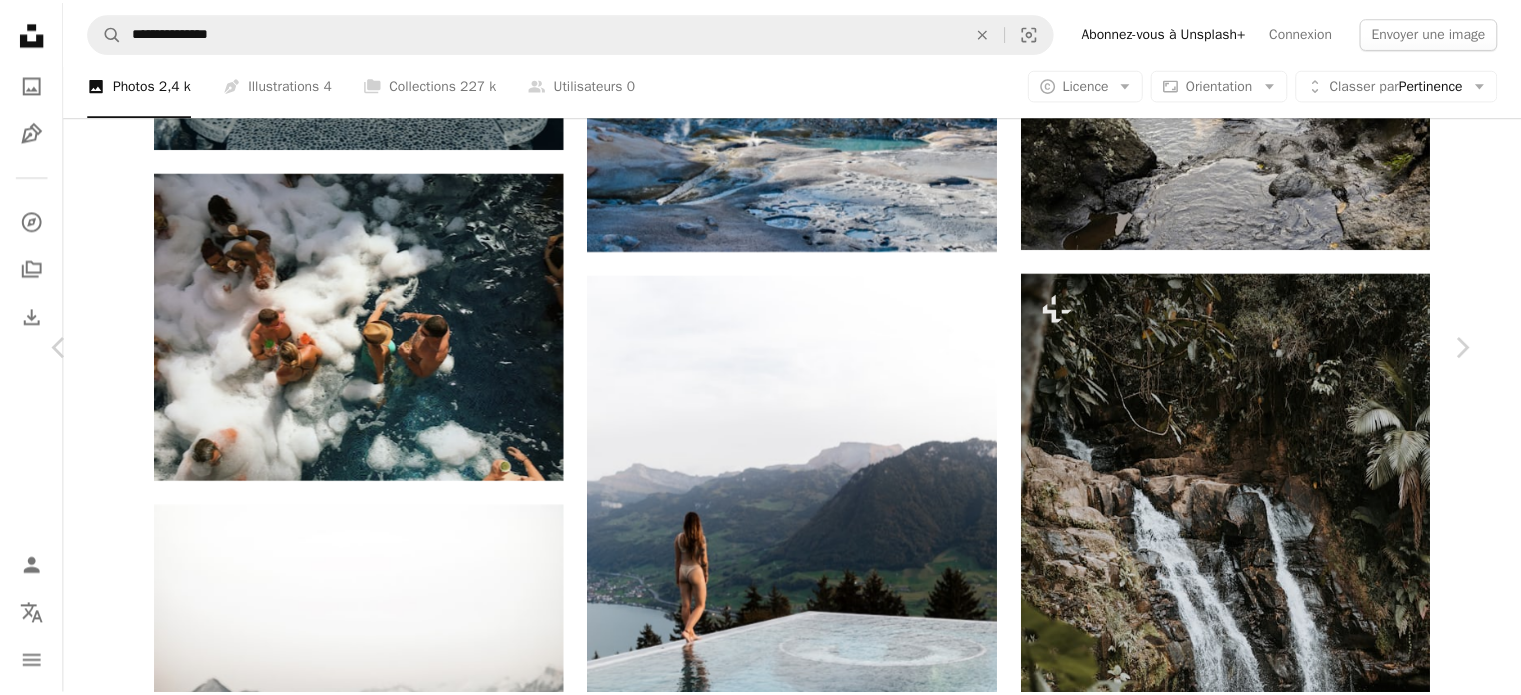 scroll, scrollTop: 320, scrollLeft: 0, axis: vertical 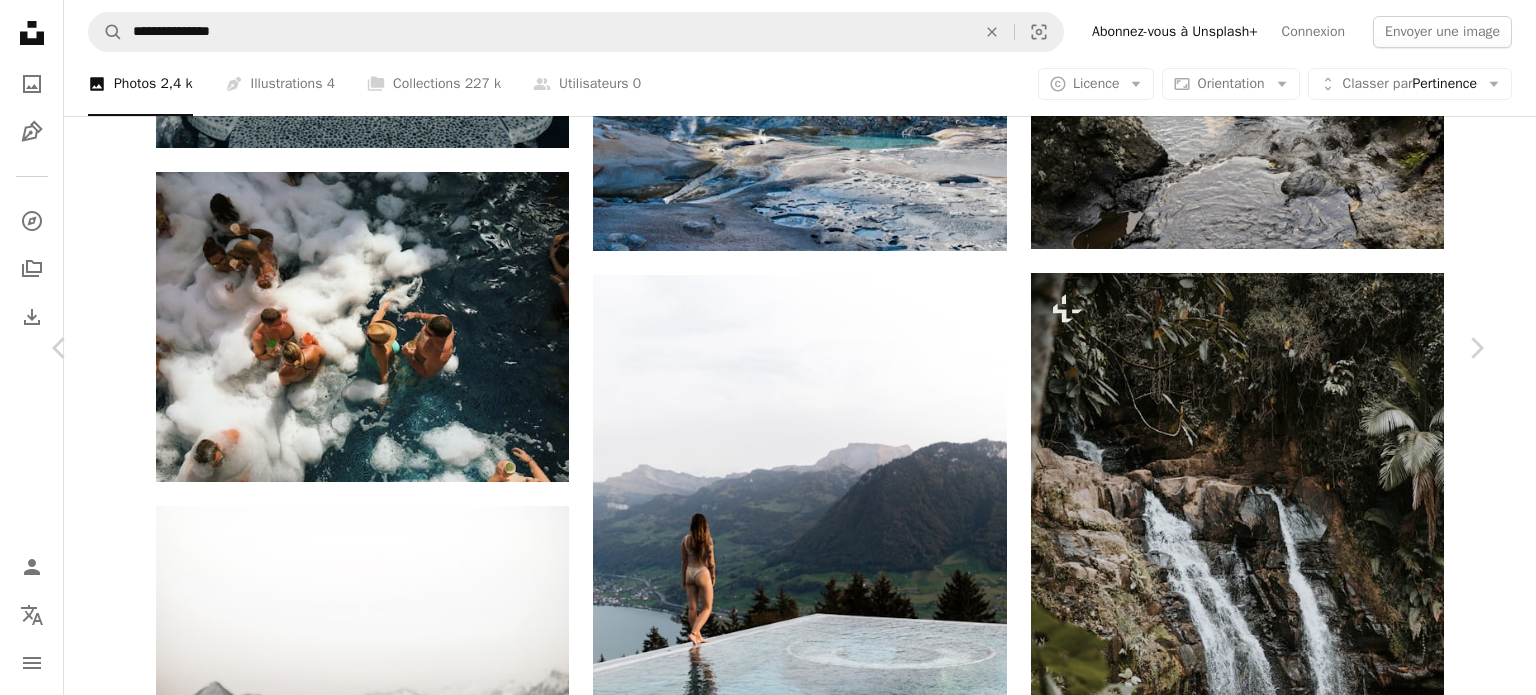 click on "An X shape Chevron left Chevron right [FIRST] [LAST] Pour  Unsplash+ A heart A plus sign Modifier l’image   Plus sign for Unsplash+ A lock   Télécharger Zoom in Présentée dans Photos A forward-right arrow Partager More Actions A map marker [CITY], [COUNTRY] Calendar outlined Publiée le  [MONTH] [DAY] [YEAR] Safety Contenu cédé sous  Licence Unsplash+ papier peint arrière-plan cascade fleuve forêt pluviale dehors Roches Colombie Jardin japonais Fond d’écran Nature photo nature torrent pureté ruisseau Images gratuites Images associées Plus sign for Unsplash+ A heart A plus sign Curated Lifestyle Pour  Unsplash+ A lock   Télécharger Plus sign for Unsplash+ A heart A plus sign [FIRST] [LAST] Pour  Unsplash+ A lock   Télécharger Plus sign for Unsplash+ A heart A plus sign JSB Co. Pour  Unsplash+ A lock   Télécharger Plus sign for Unsplash+ A heart A plus sign Getty Images Pour  Unsplash+ A lock   Télécharger Plus sign for Unsplash+ A heart A plus sign Getty Images Pour  Unsplash+ A lock   Télécharger" at bounding box center (768, 5454) 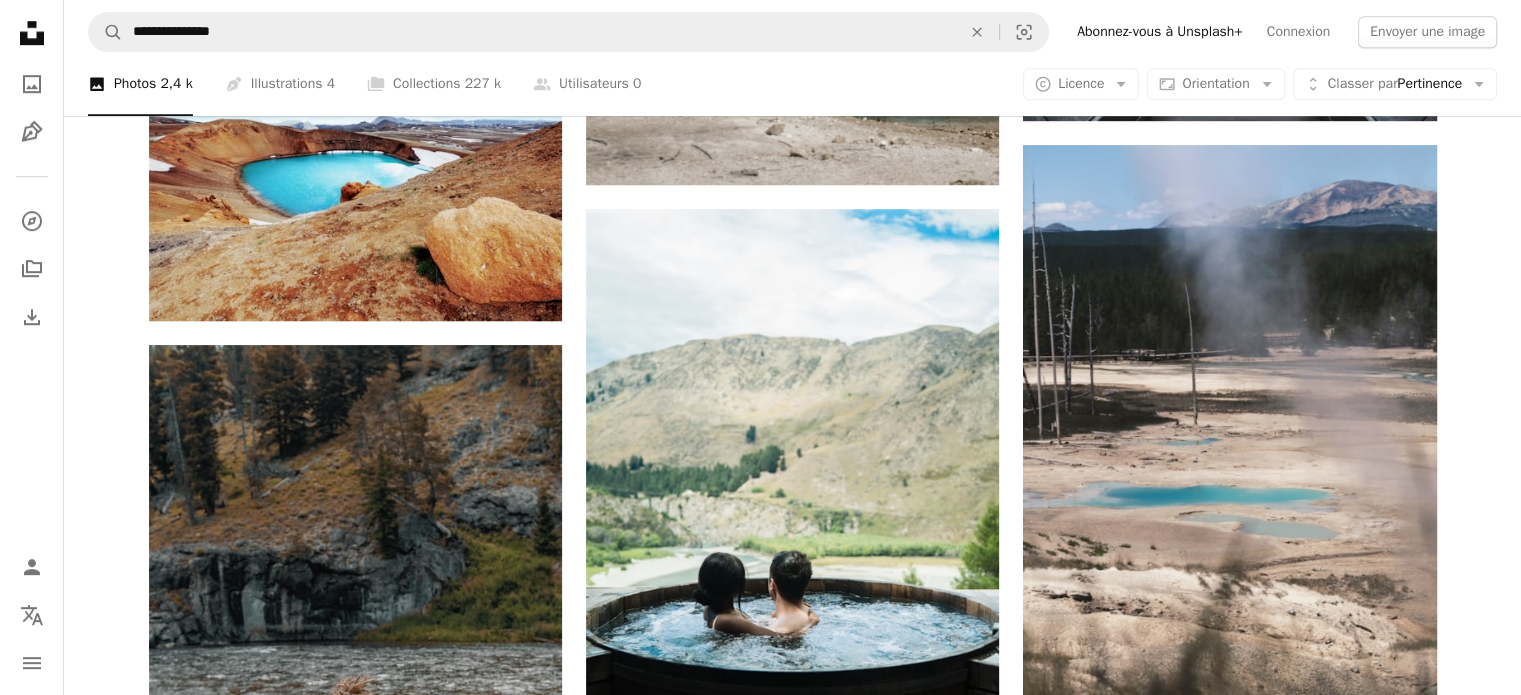 scroll, scrollTop: 532, scrollLeft: 0, axis: vertical 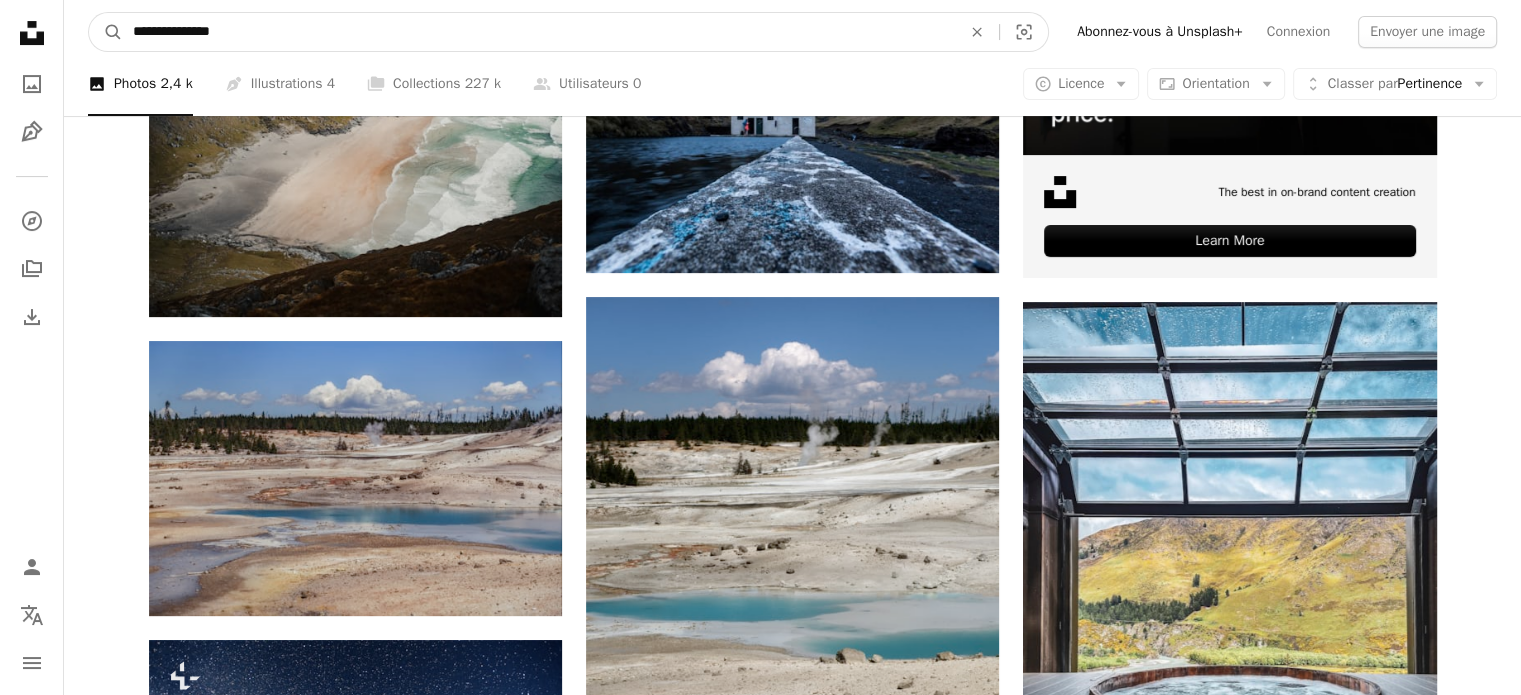 click on "**********" at bounding box center (539, 32) 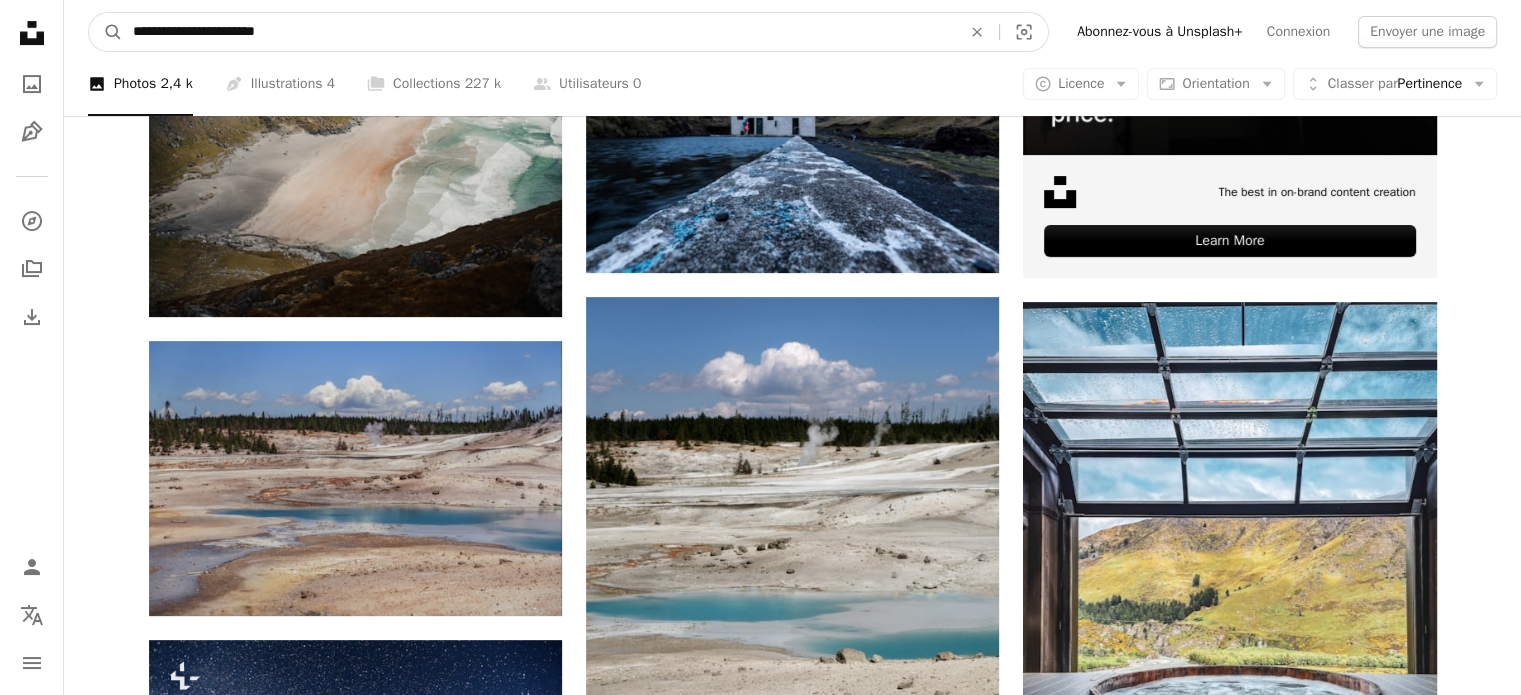type on "**********" 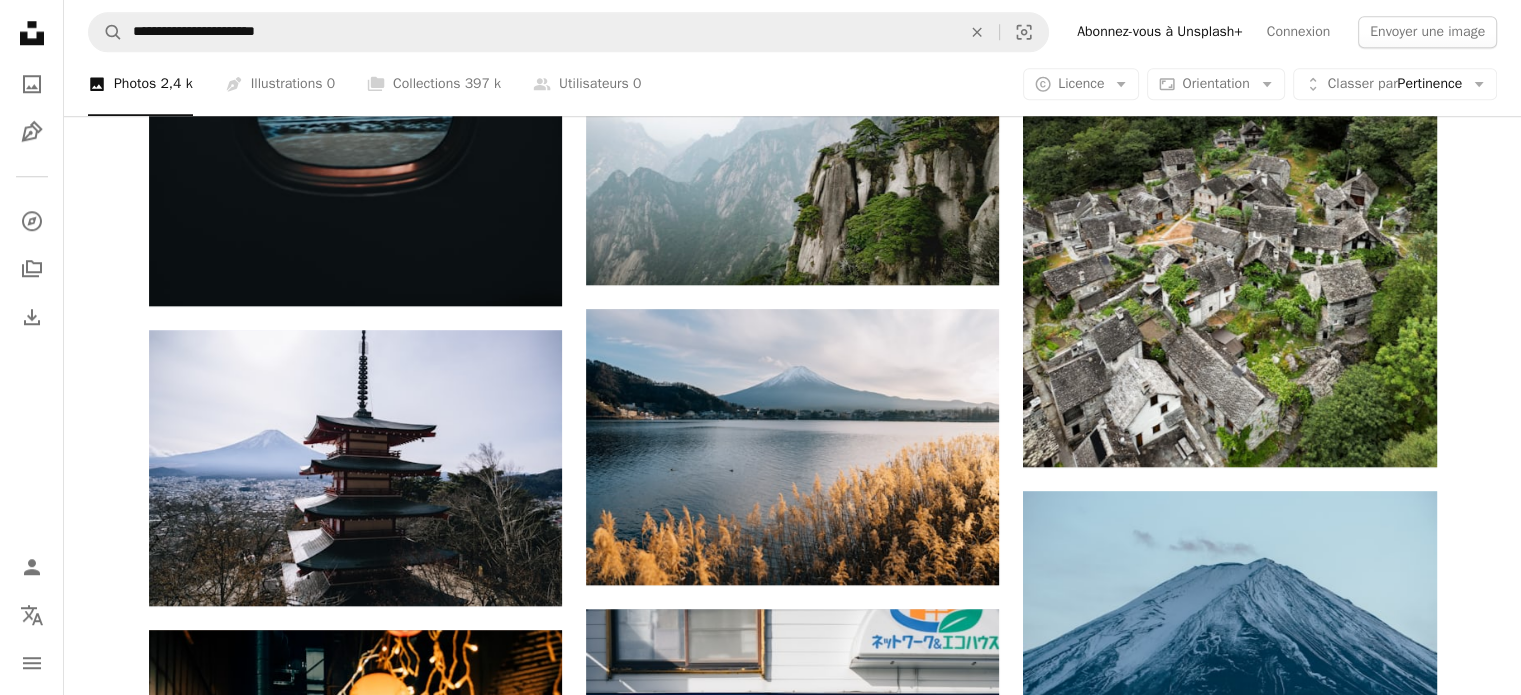scroll, scrollTop: 1852, scrollLeft: 0, axis: vertical 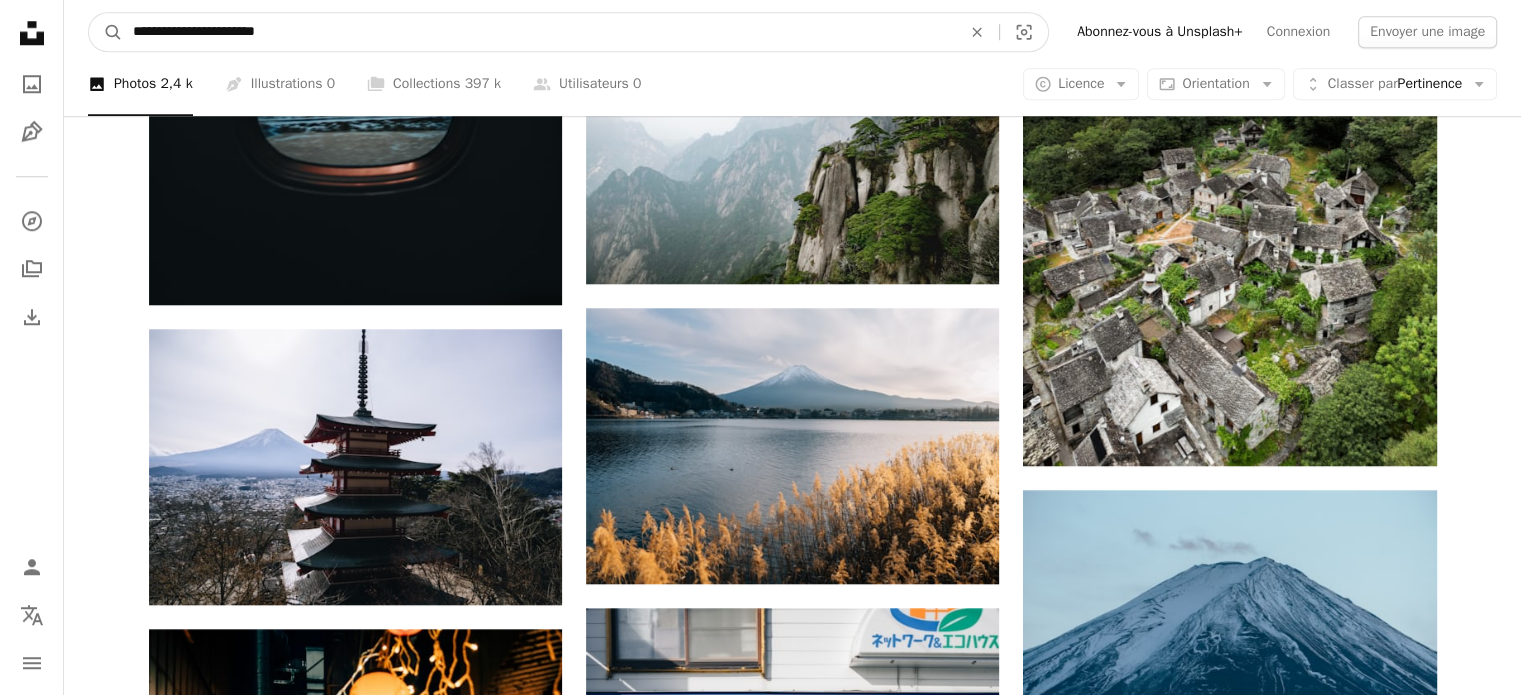 click on "**********" at bounding box center [539, 32] 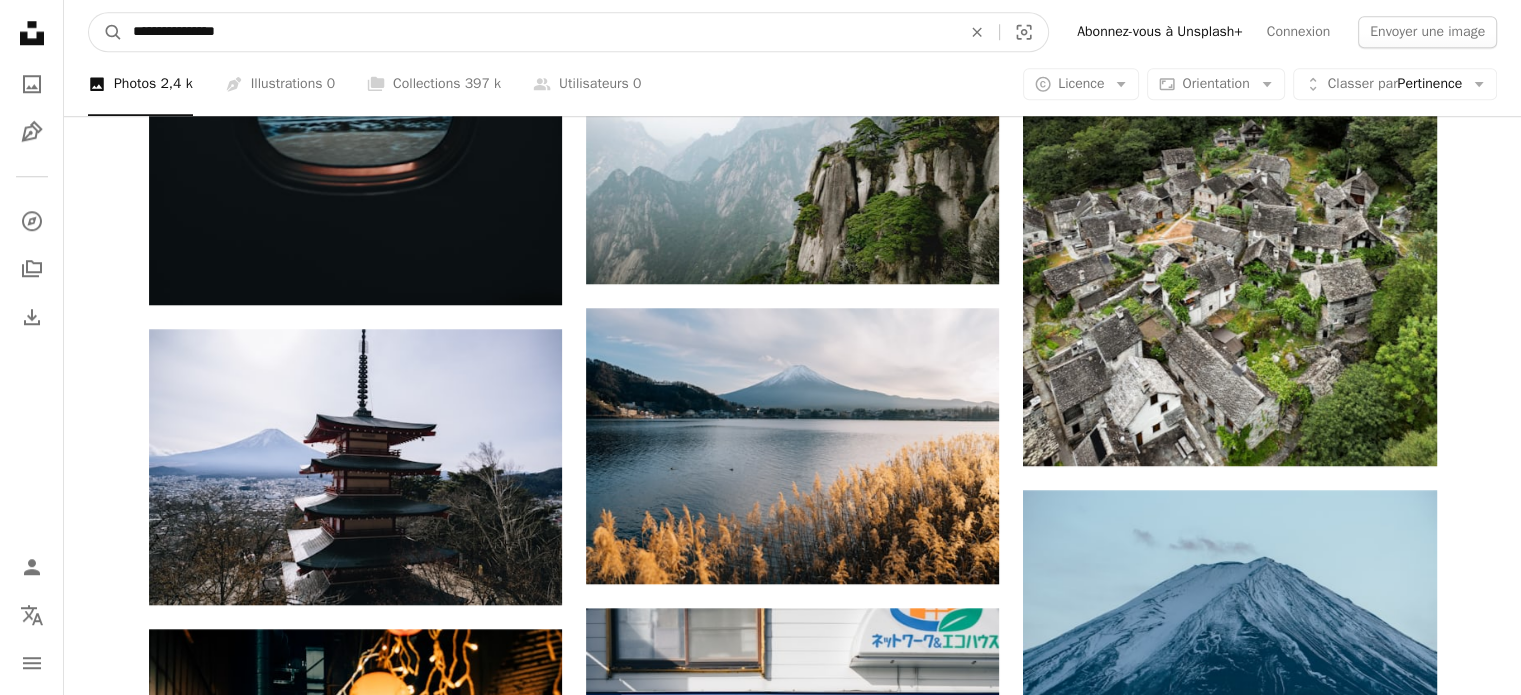 type on "**********" 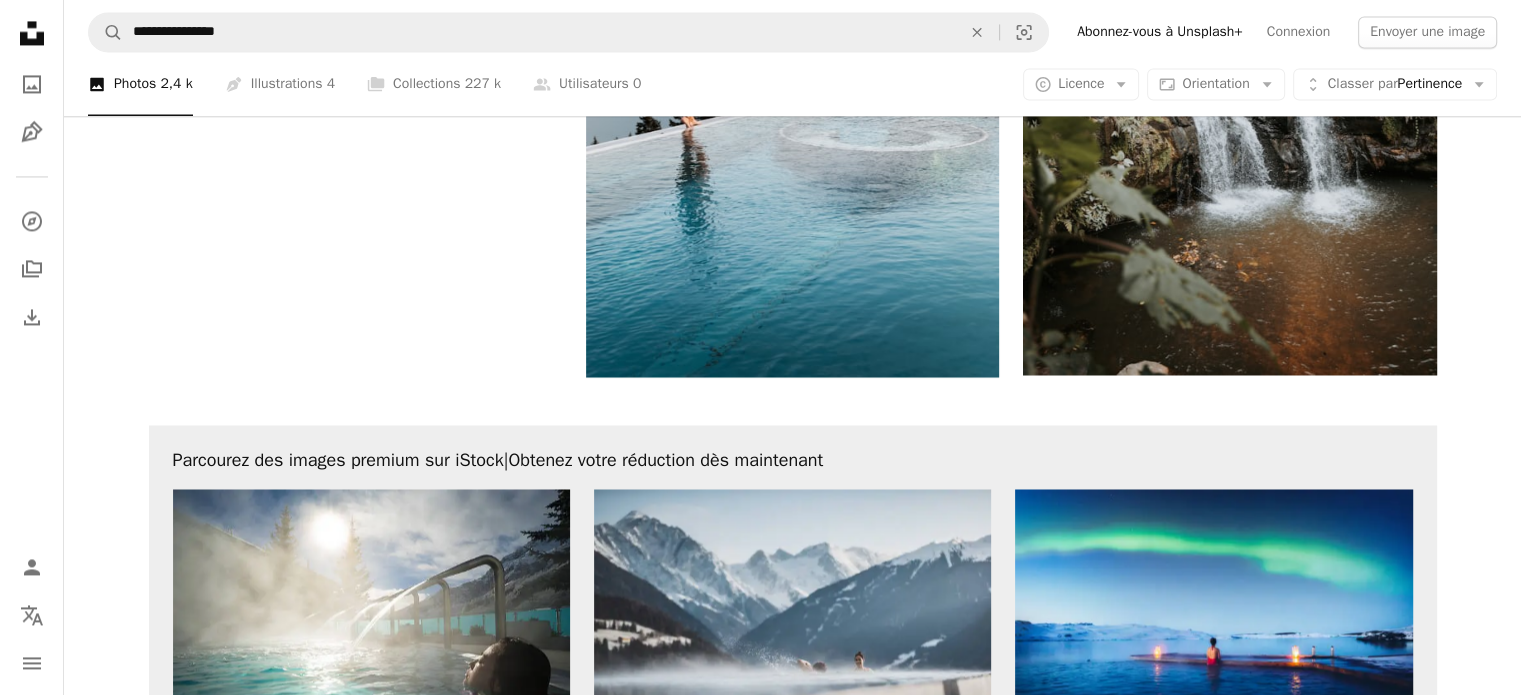 scroll, scrollTop: 3246, scrollLeft: 0, axis: vertical 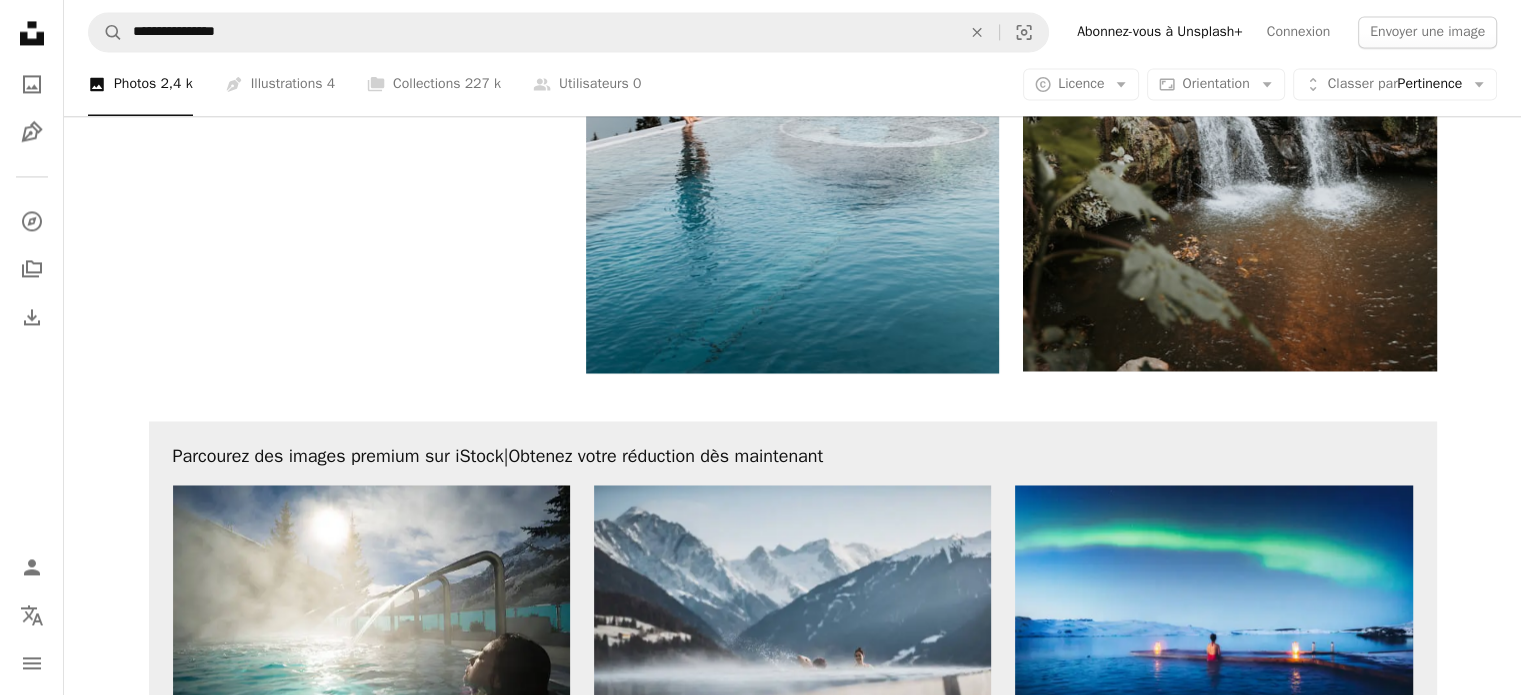 click on "Unsplash logo Créez quelque chose d’incroyable" at bounding box center [792, 1322] 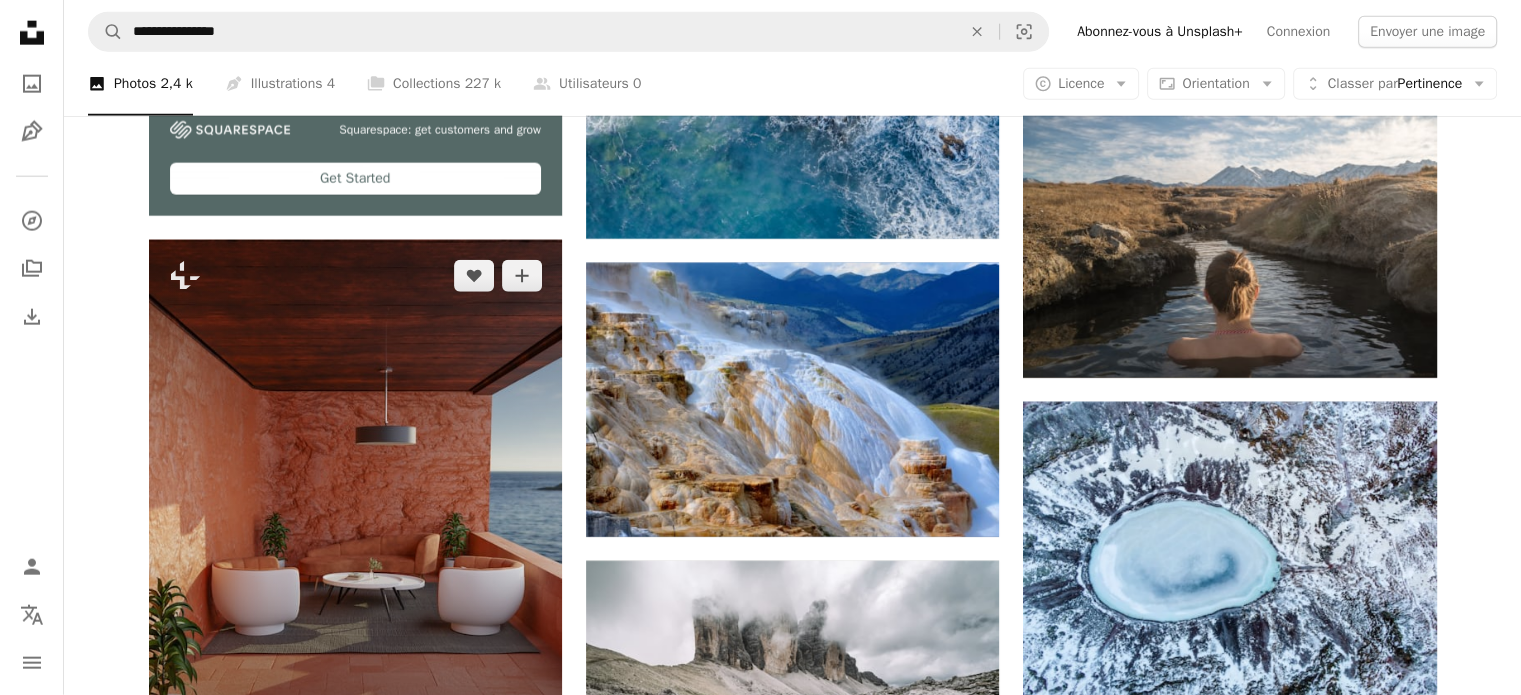 scroll, scrollTop: 5062, scrollLeft: 0, axis: vertical 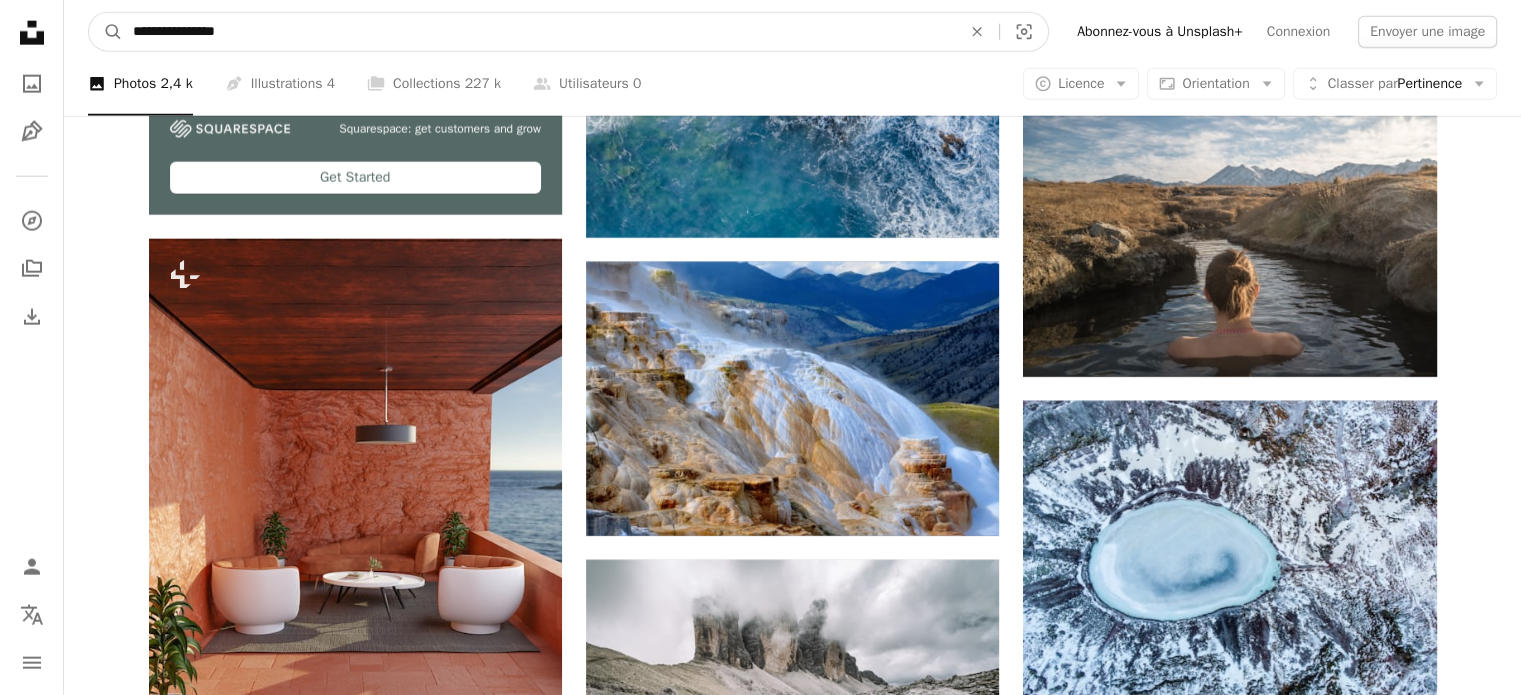 click on "**********" at bounding box center [539, 32] 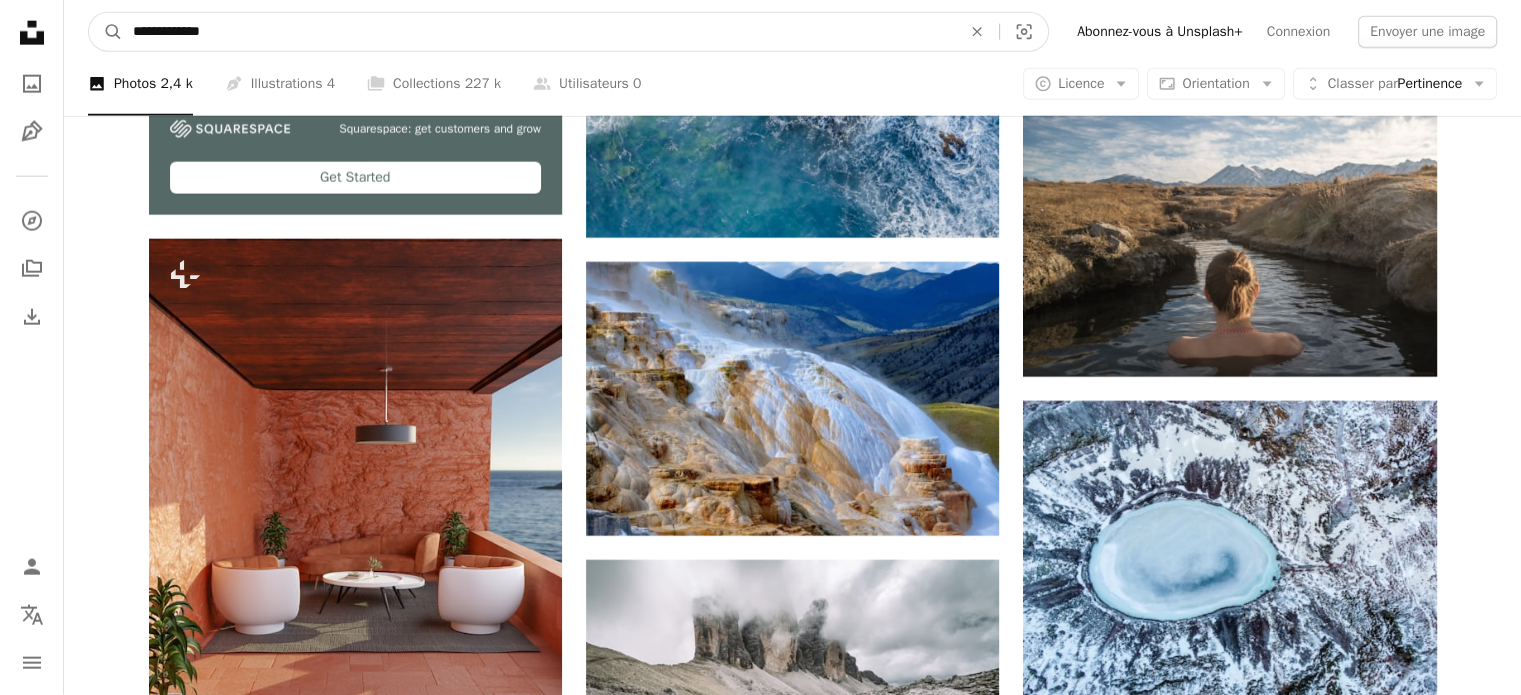 type on "**********" 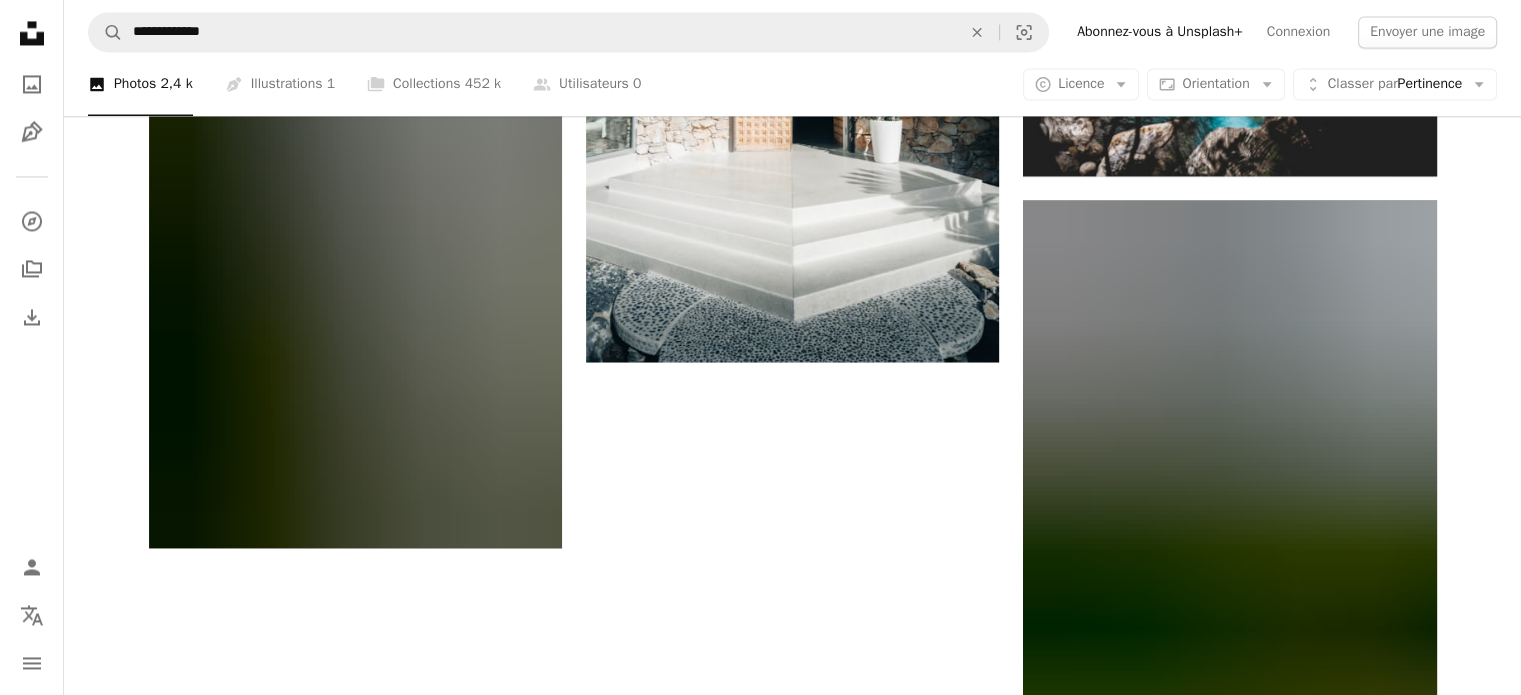 scroll, scrollTop: 3642, scrollLeft: 0, axis: vertical 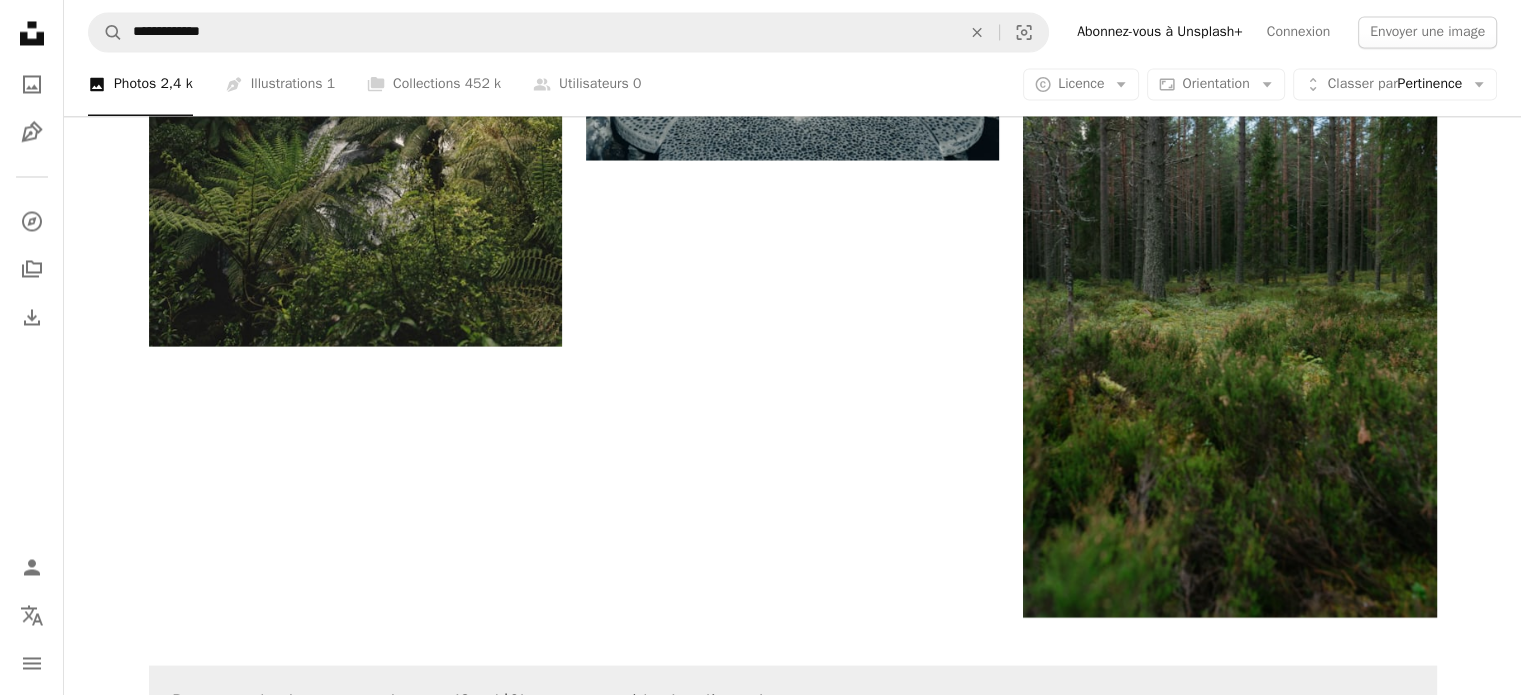 click on "Plus de résultats" at bounding box center [793, 1419] 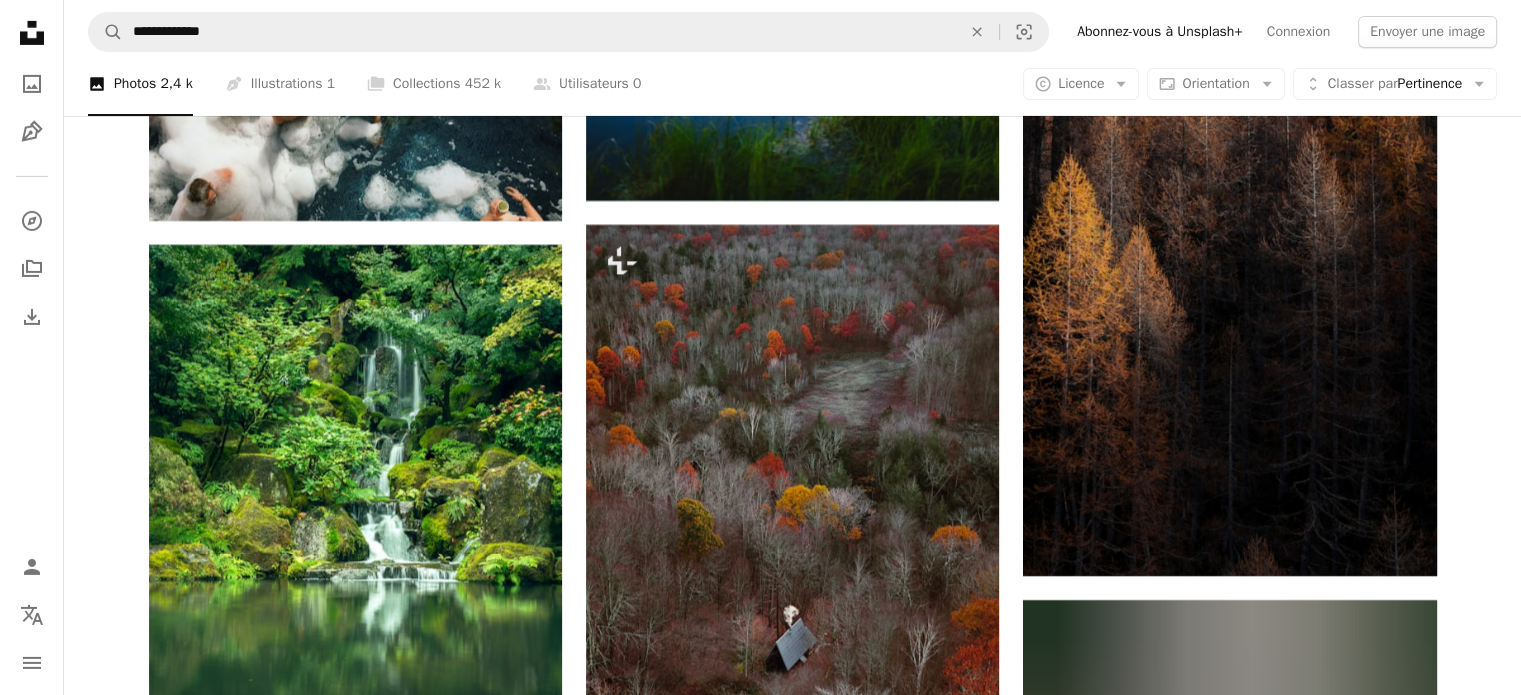 scroll, scrollTop: 14480, scrollLeft: 0, axis: vertical 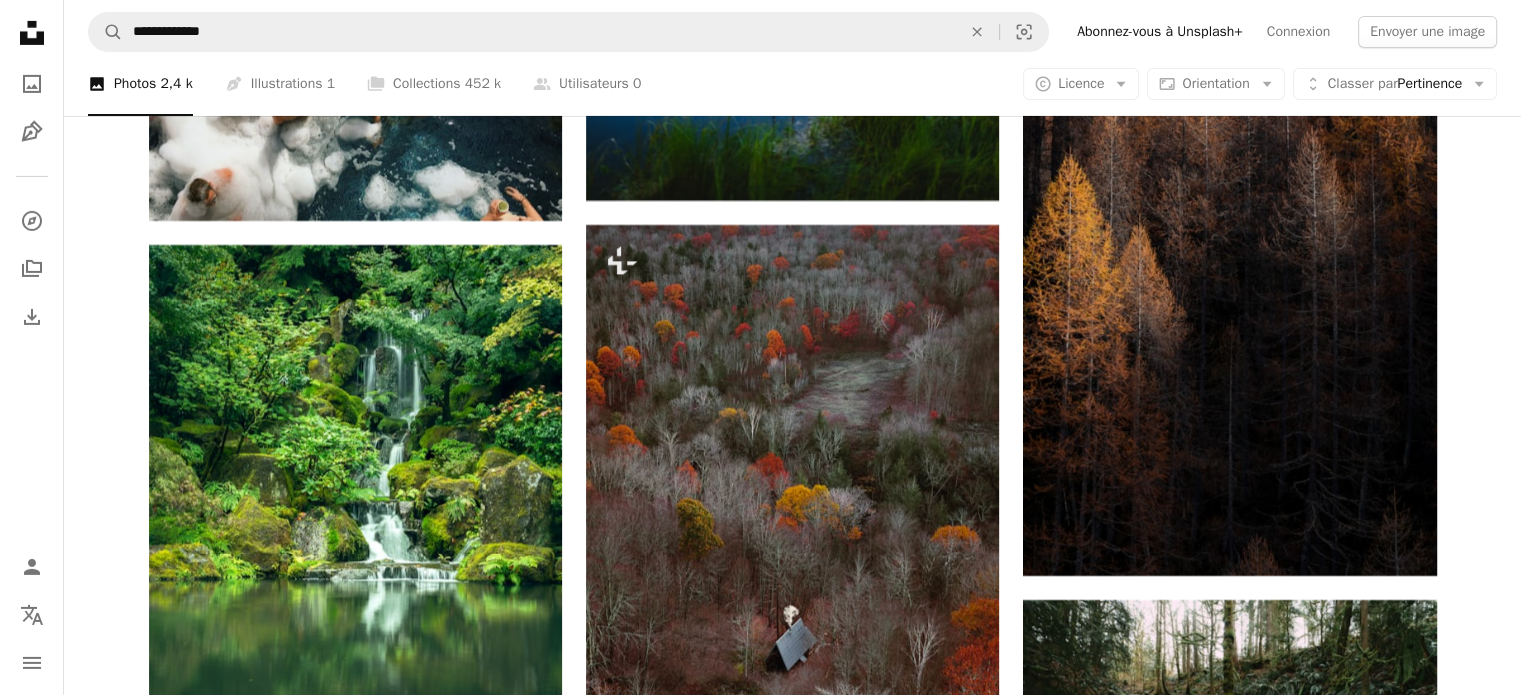 click on "Arrow pointing down" 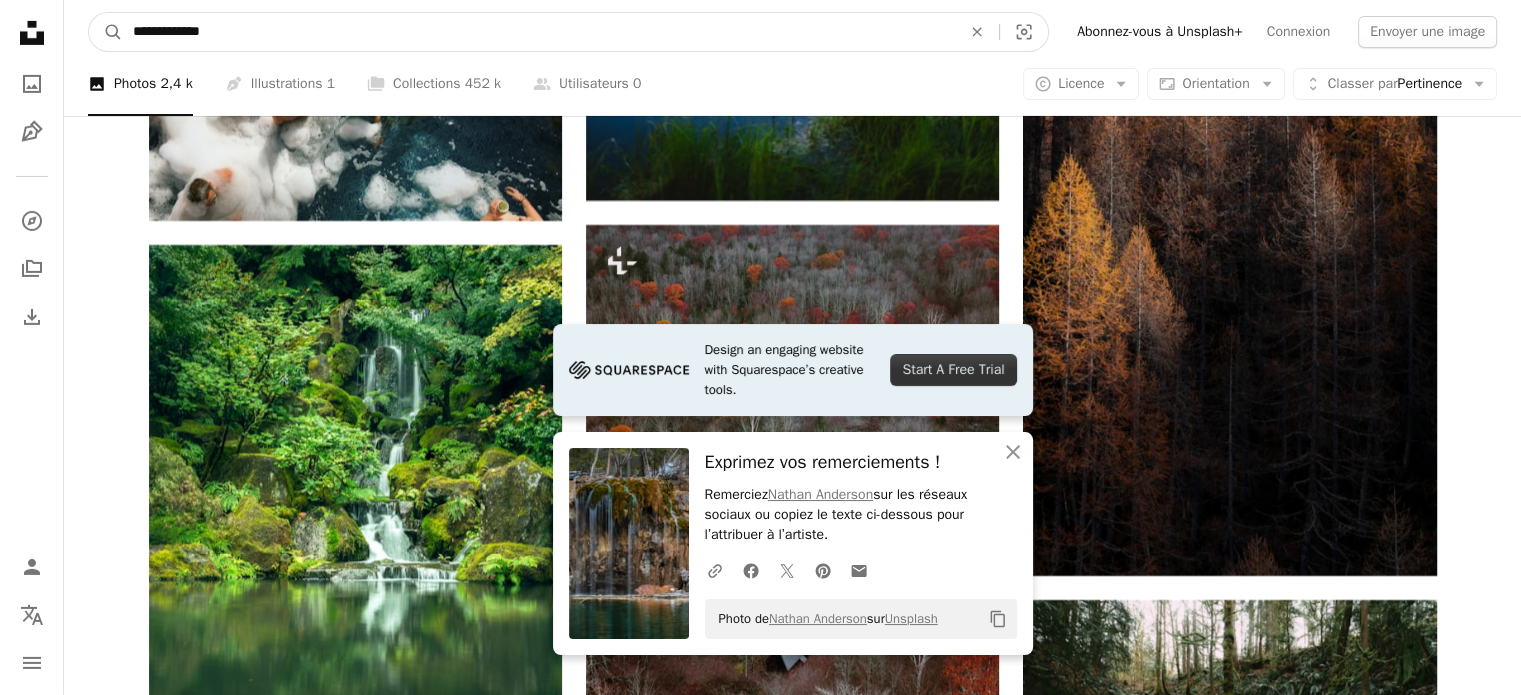 click on "**********" at bounding box center [539, 32] 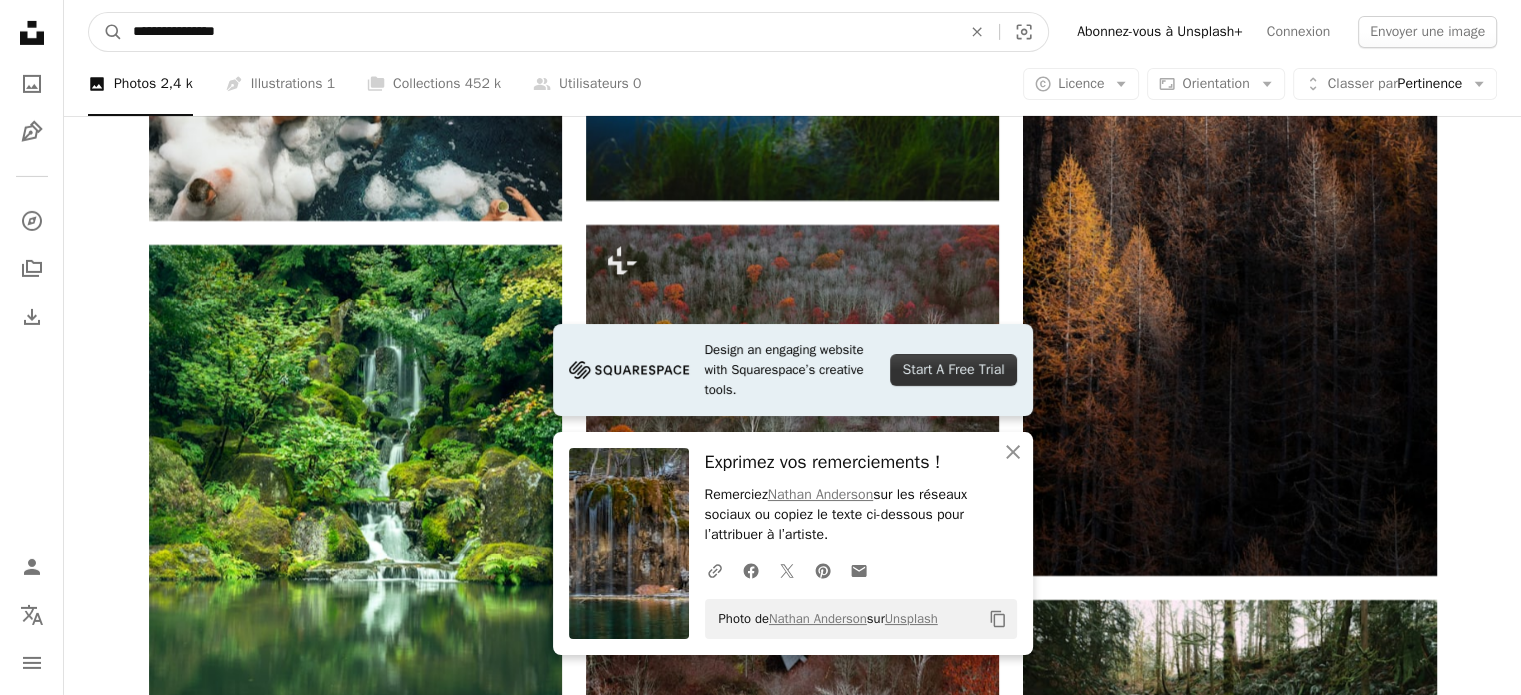 type on "**********" 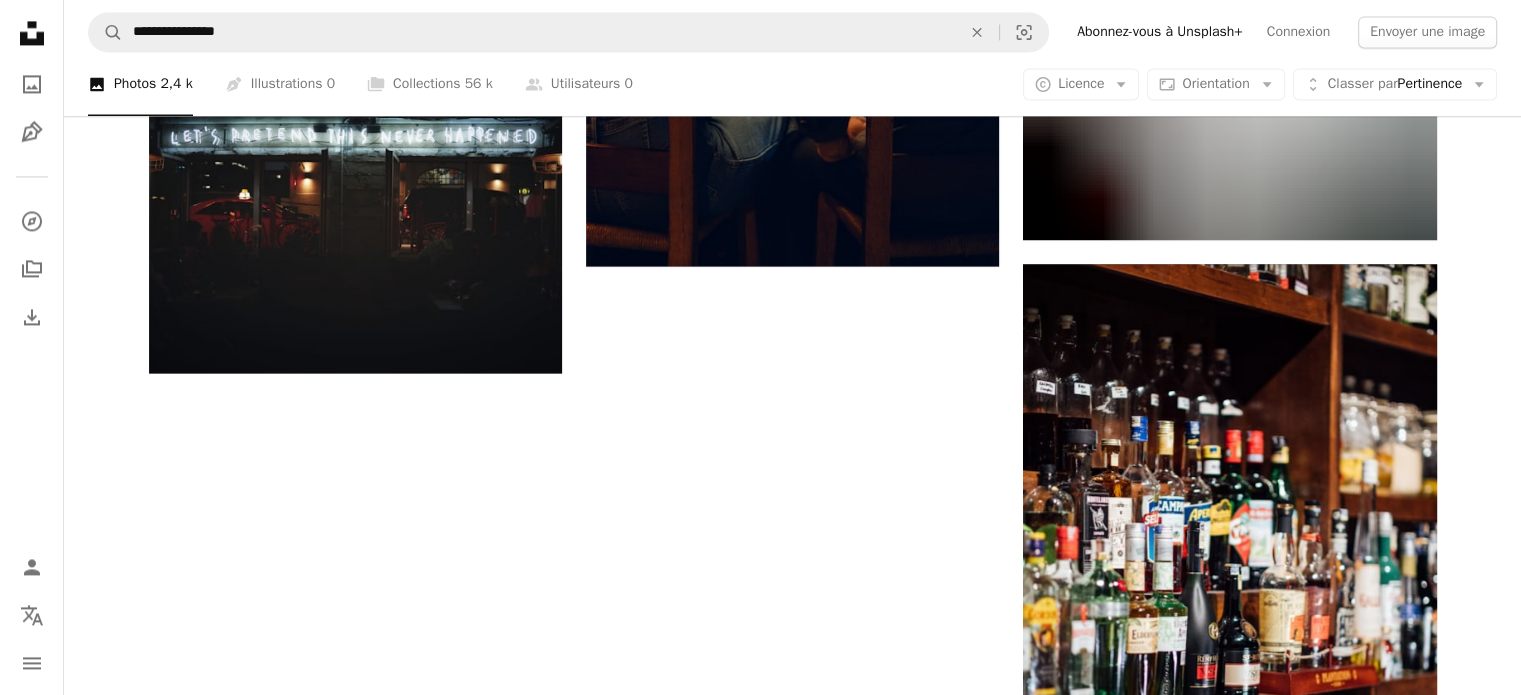 scroll, scrollTop: 3143, scrollLeft: 0, axis: vertical 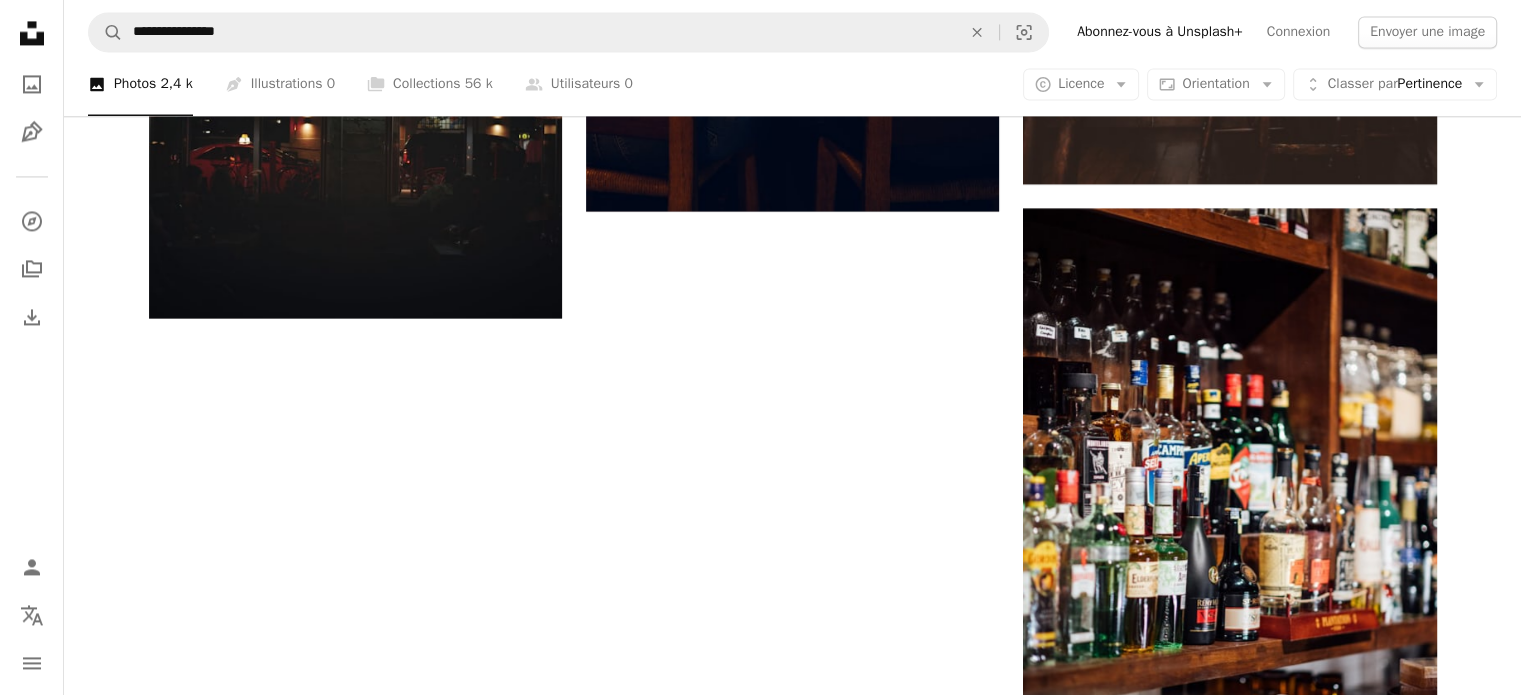click on "Plus de résultats" at bounding box center (793, 1631) 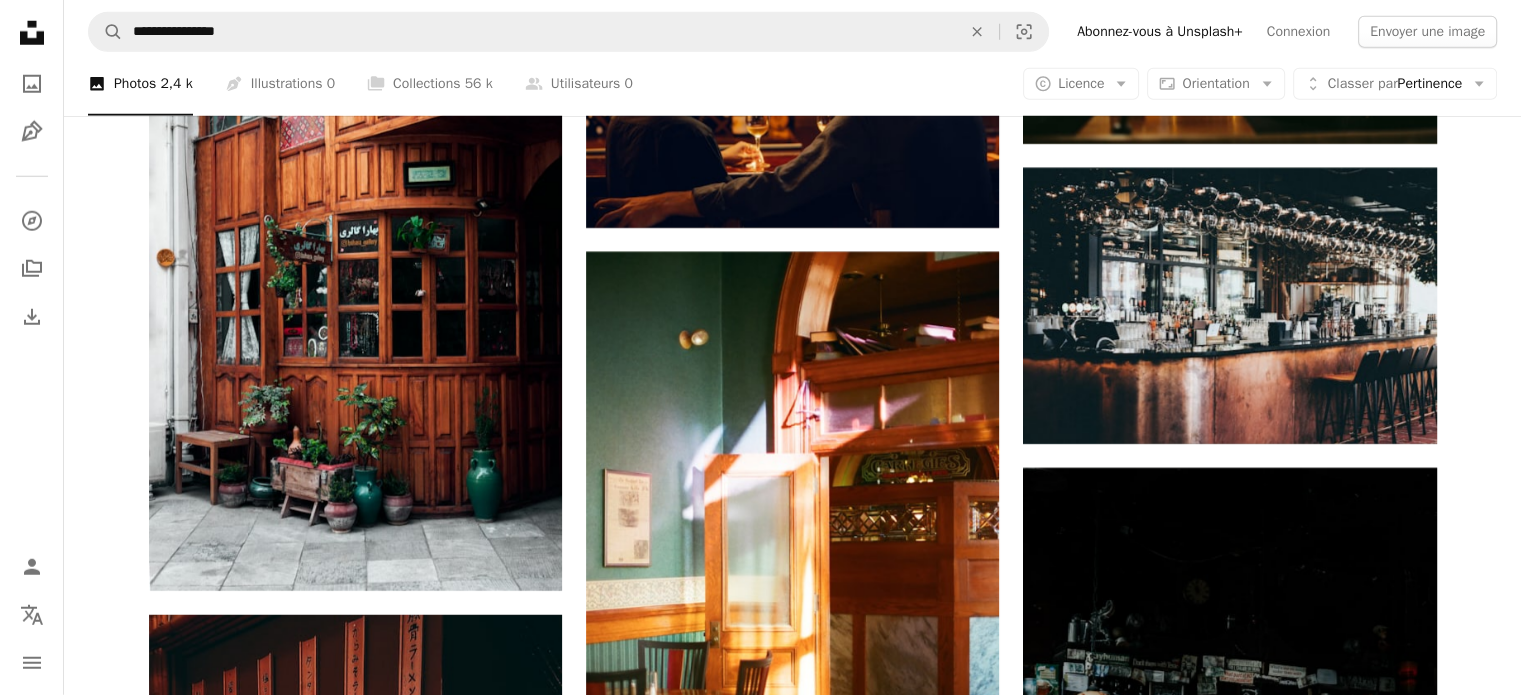 scroll, scrollTop: 5509, scrollLeft: 0, axis: vertical 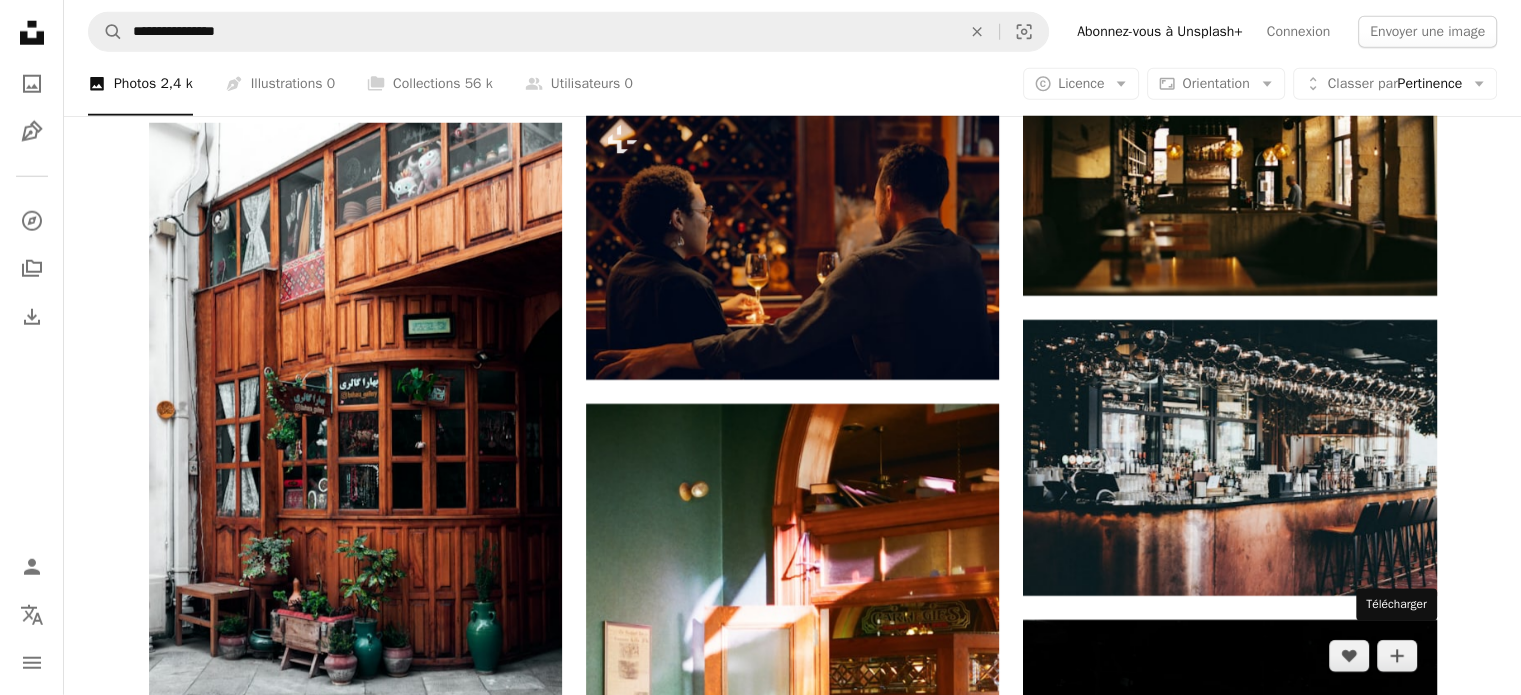 click on "Arrow pointing down" 